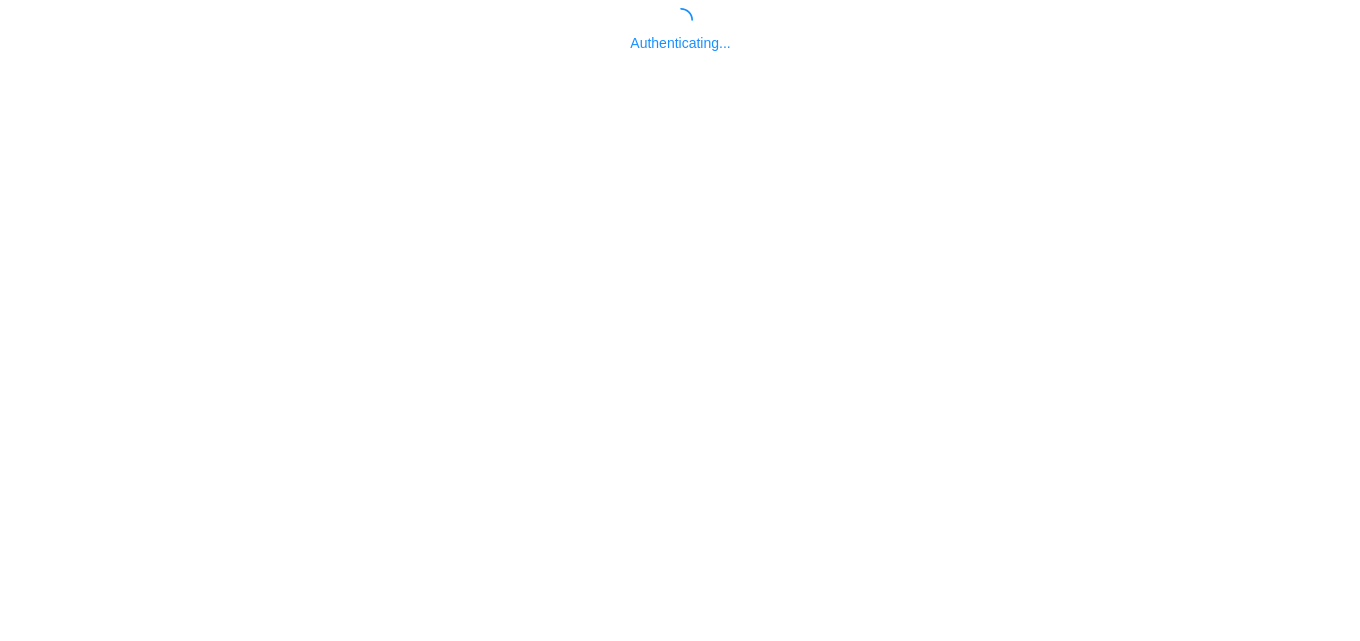scroll, scrollTop: 0, scrollLeft: 0, axis: both 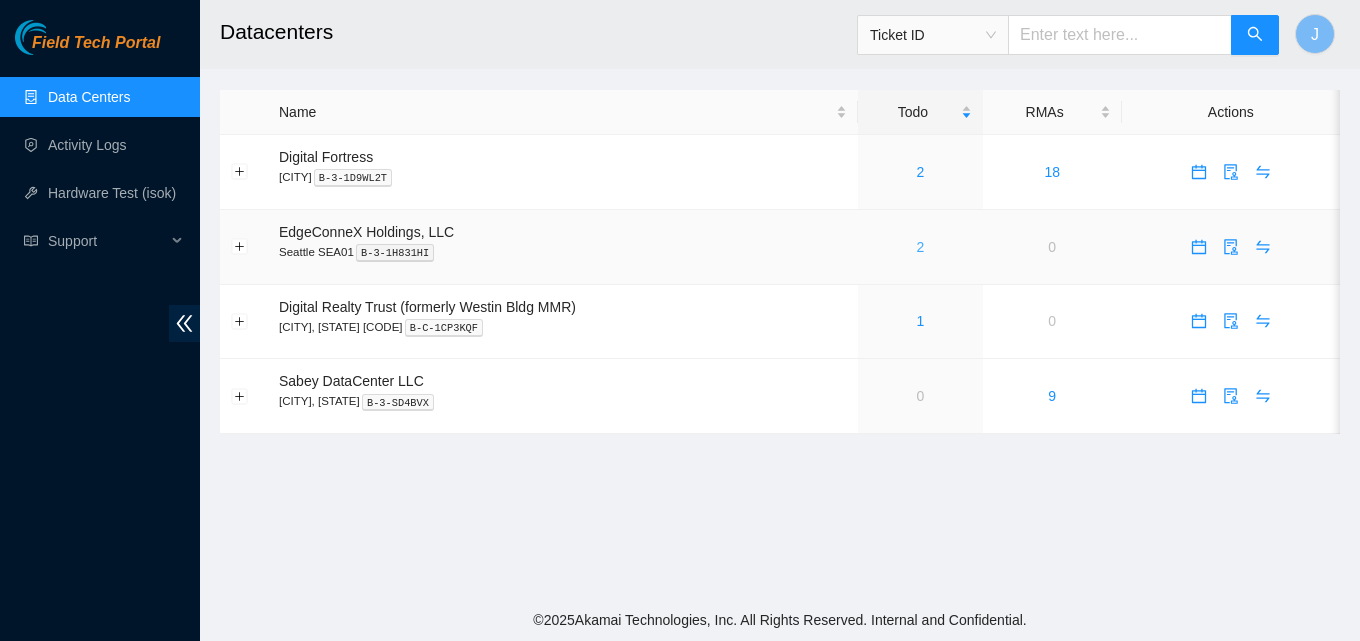 click on "2" at bounding box center [920, 247] 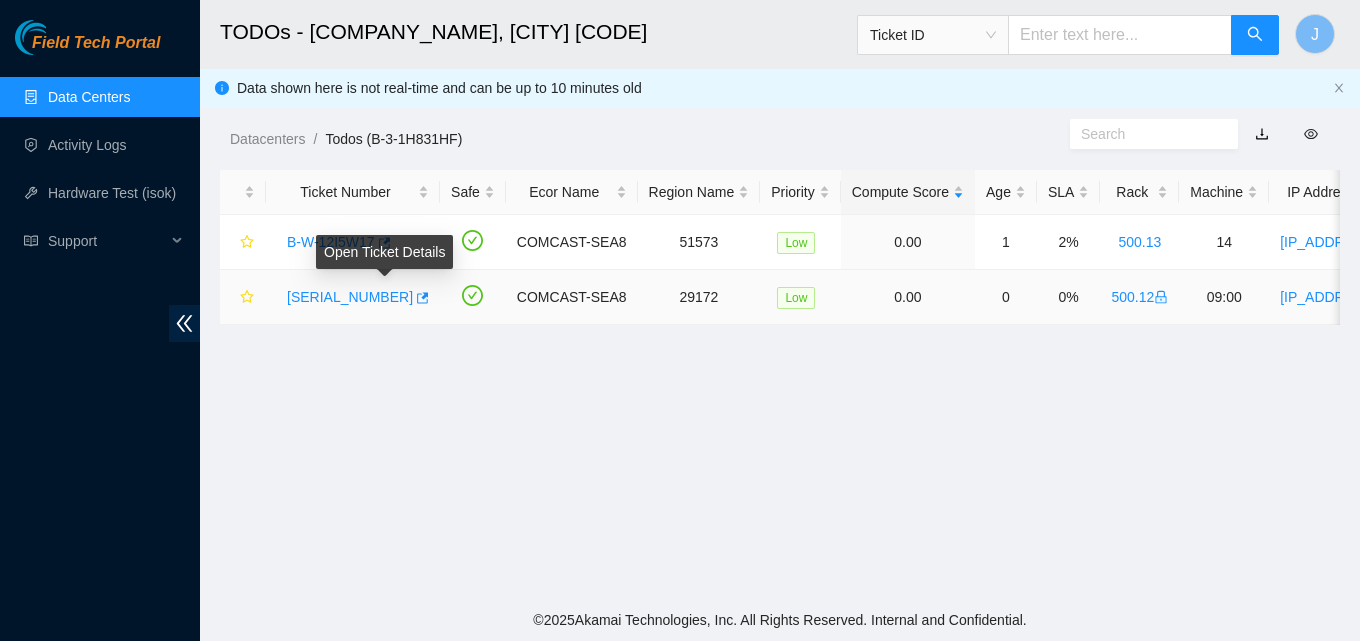 click on "Field Tech Portal Data Centers Activity Logs Hardware Test (isok) Support   TODOs - EdgeConneX Holdings, LLC, Seattle SEA01    Ticket ID J Data shown here is not real-time and can be up to 10 minutes old Datacenters / Todos (B-3-1H831HF) / Ticket Number Safe Ecor Name Region Name Priority Compute Score Age SLA Rack Machine IP Address Serial Number Server Type                               B-W-12I5W17 COMCAST-SEA8 51573 Low 0.00 1 2%  500.13    14 23.32.46.215 CT-4250213-00201 Ciara 1x11-Caribou NVME-L Server {Dynatron-HS Crown-Fan}{Rev T}{Cx6}   B-W-12MU5JF COMCAST-SEA8 29172 Low 0.00 0 0% 500.12  09:00 23.32.46.108 AK117191-N0 Synnex 1x6-X8 SSD-E Server ©  2025  Akamai Technologies, Inc. All Rights Reserved. Internal and Confidential. Open Ticket Details" at bounding box center [680, 320] 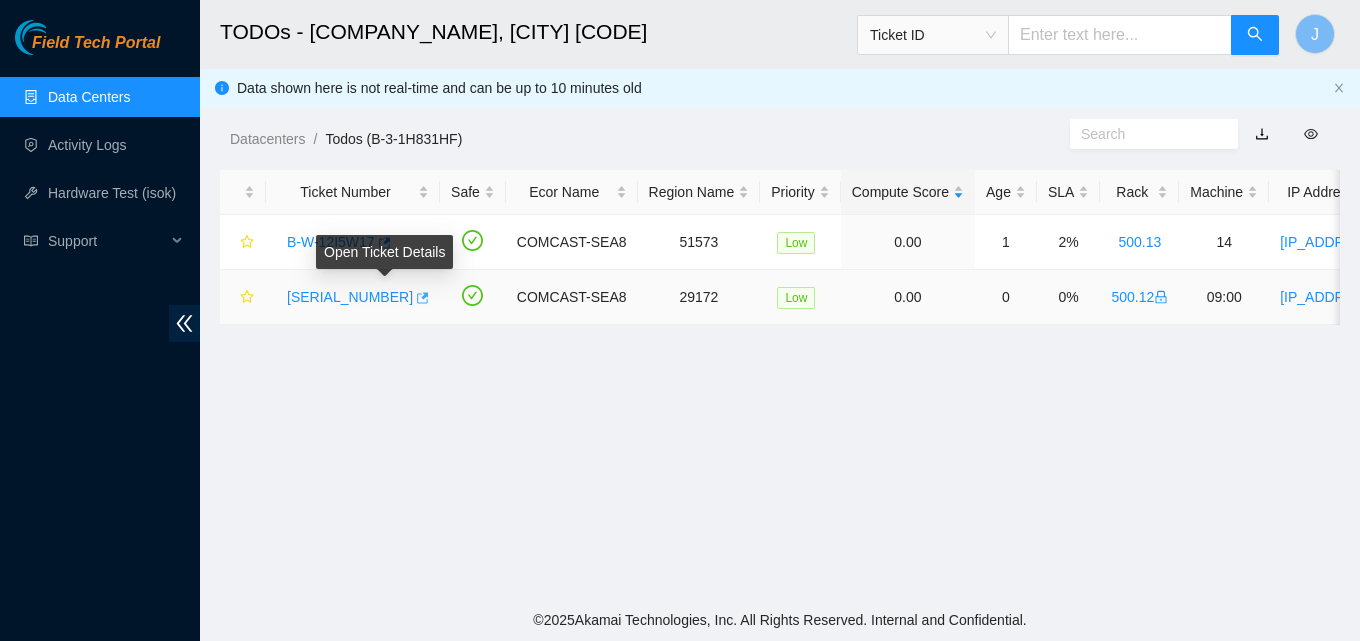 click 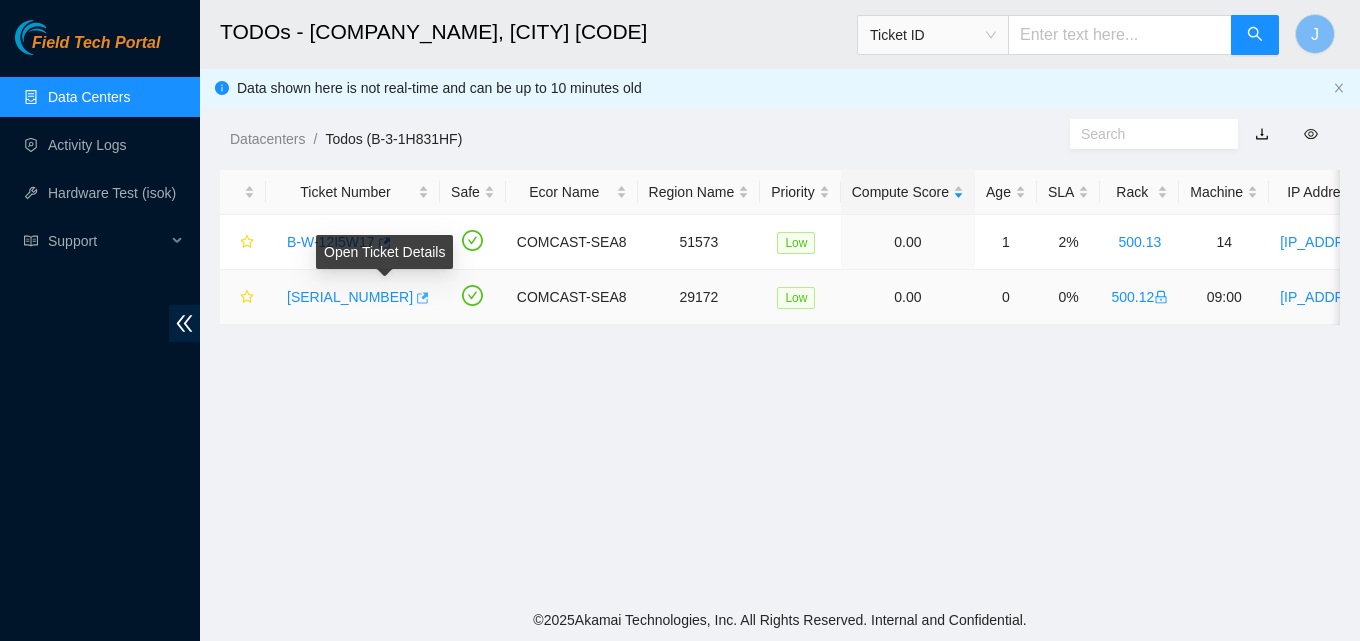 click 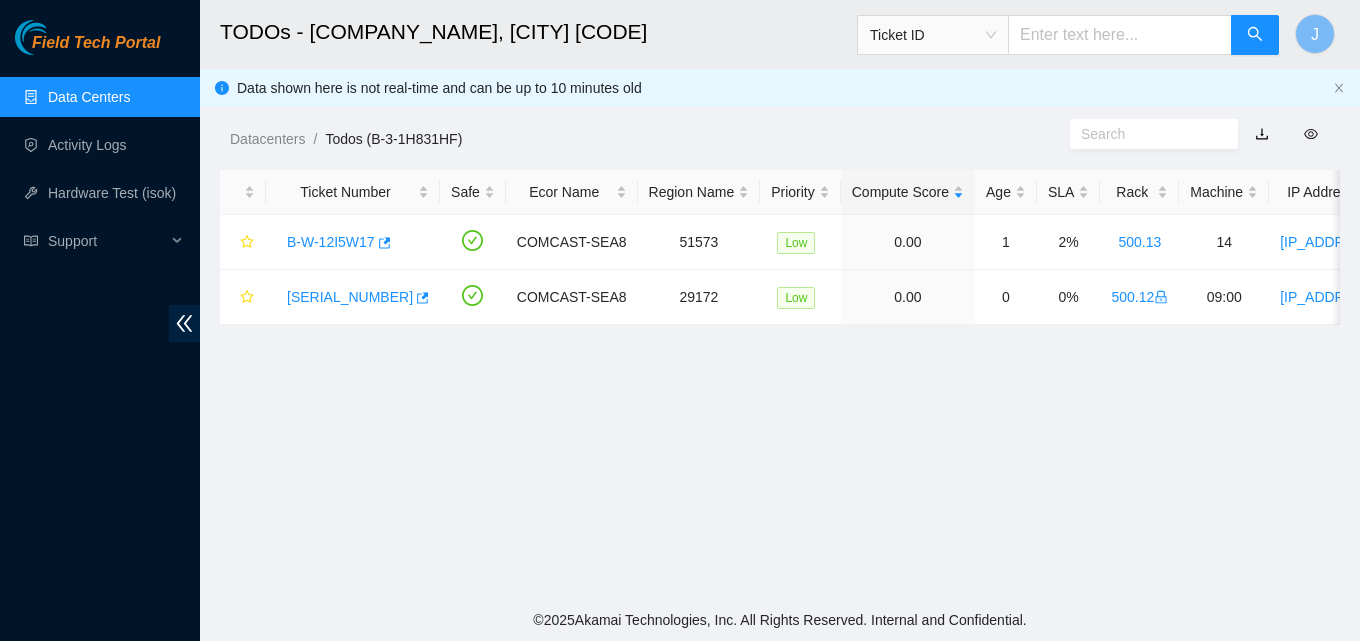 click on "Data Centers" at bounding box center (89, 97) 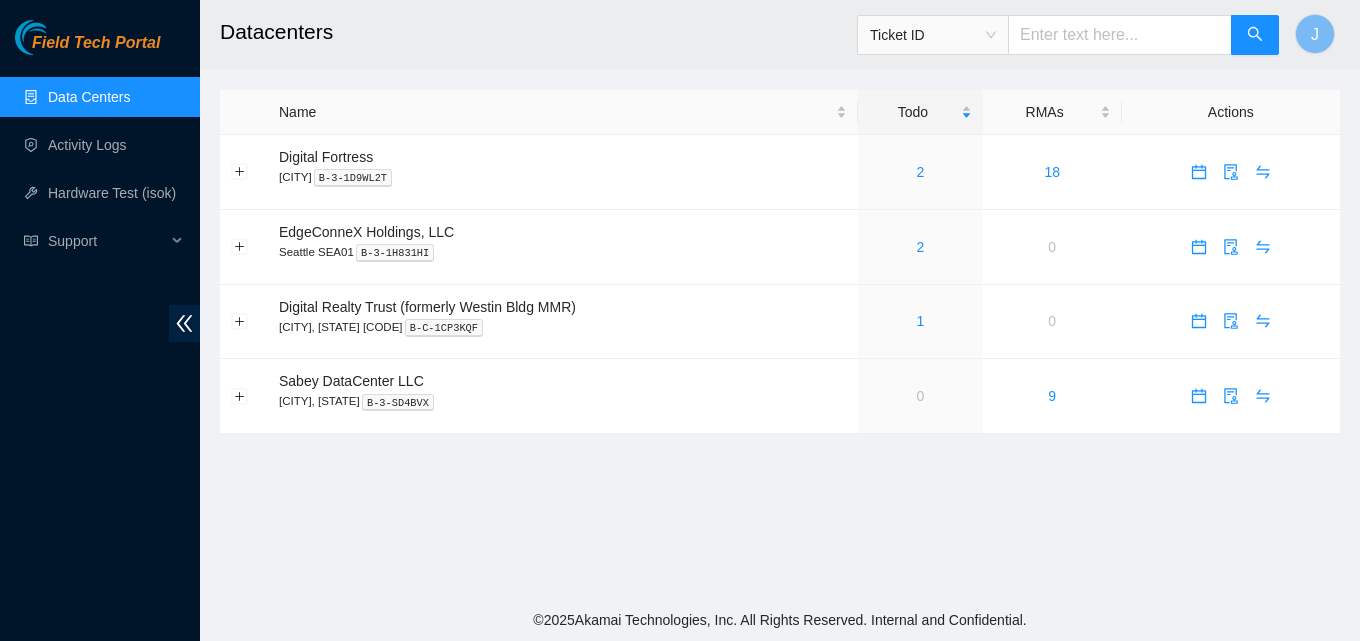 click on "Data Centers" at bounding box center [89, 97] 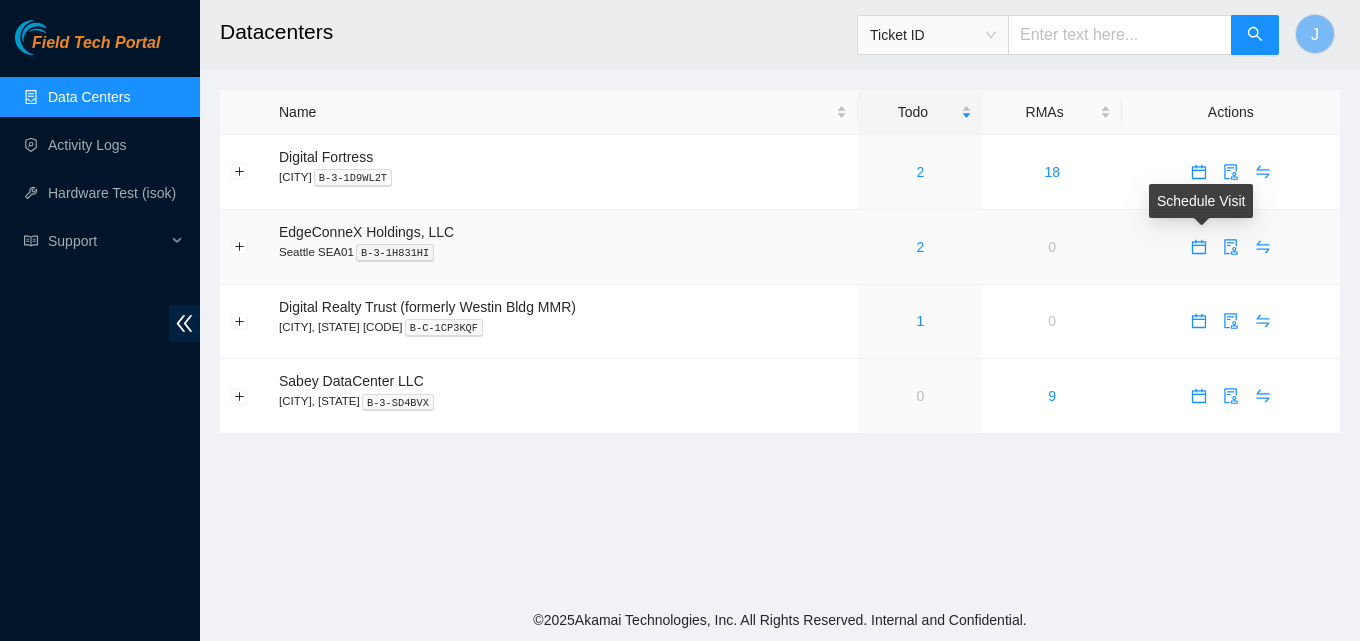 click at bounding box center [1199, 247] 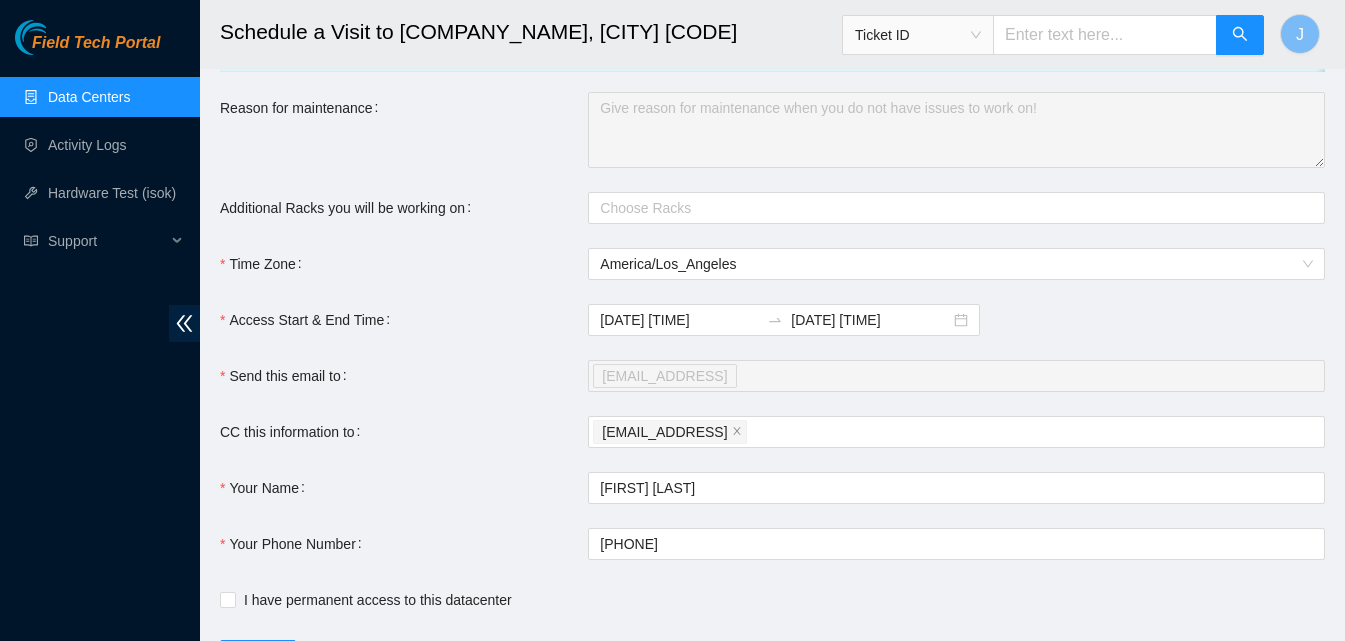 scroll, scrollTop: 200, scrollLeft: 0, axis: vertical 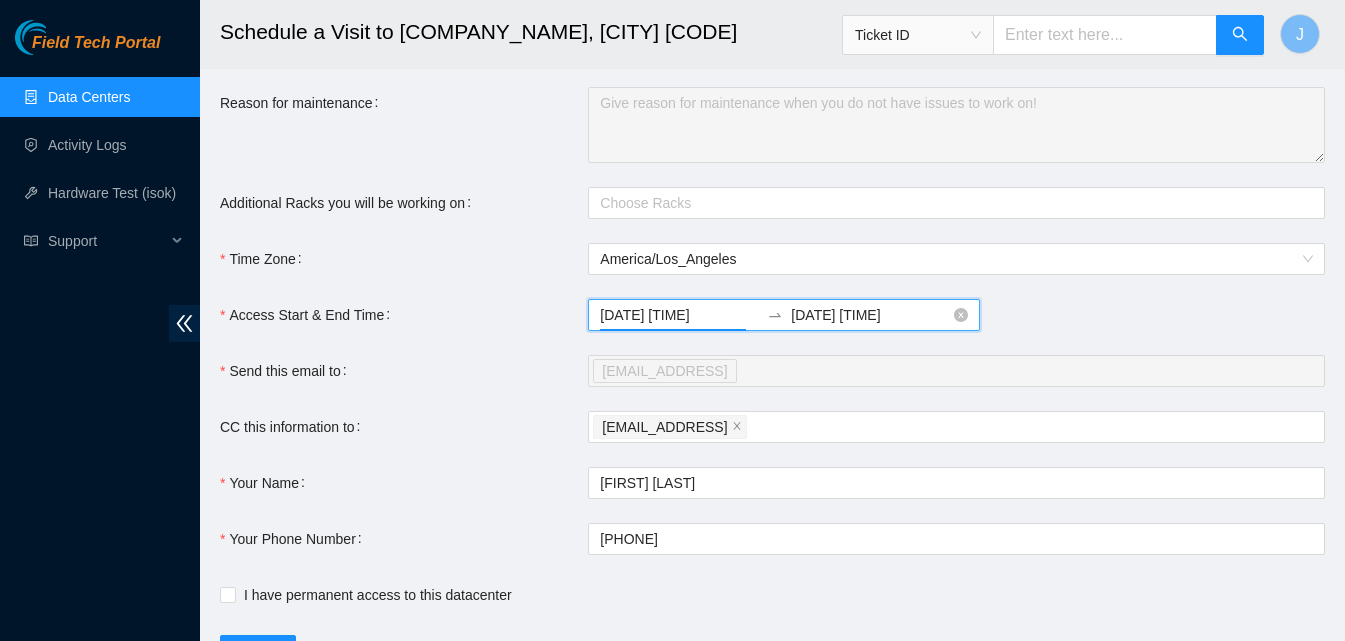 click on "2025-07-18 09:36" at bounding box center [679, 315] 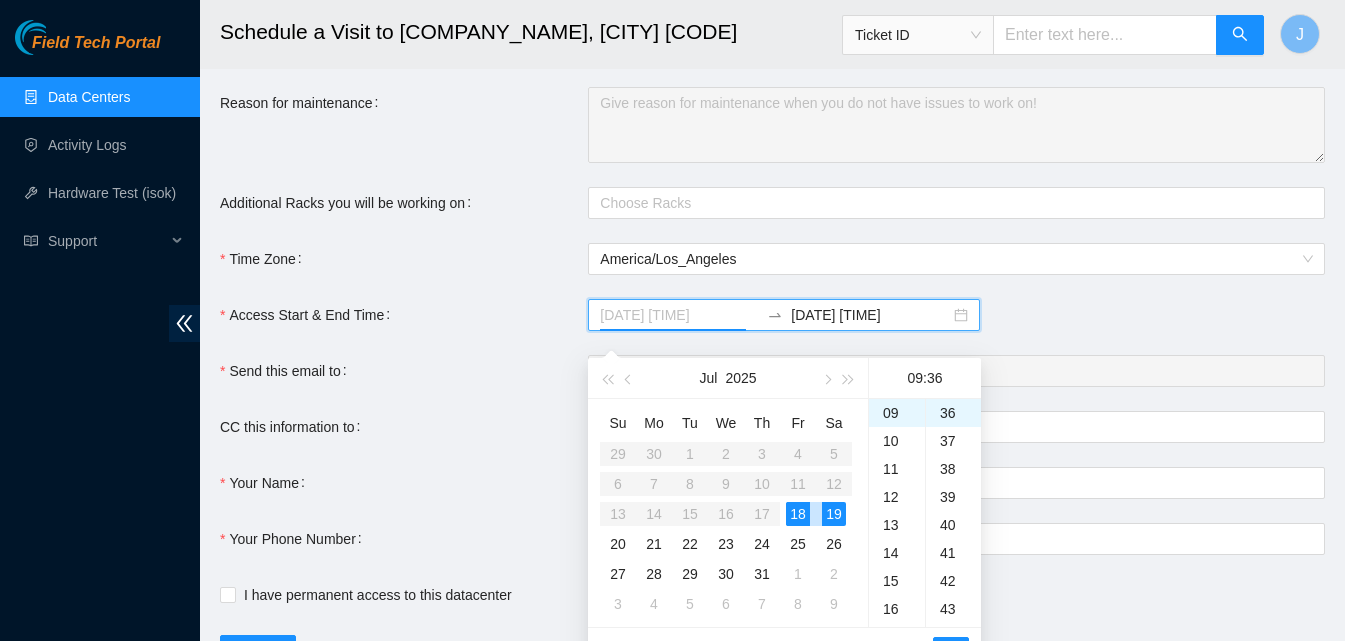 click on "18" at bounding box center (798, 514) 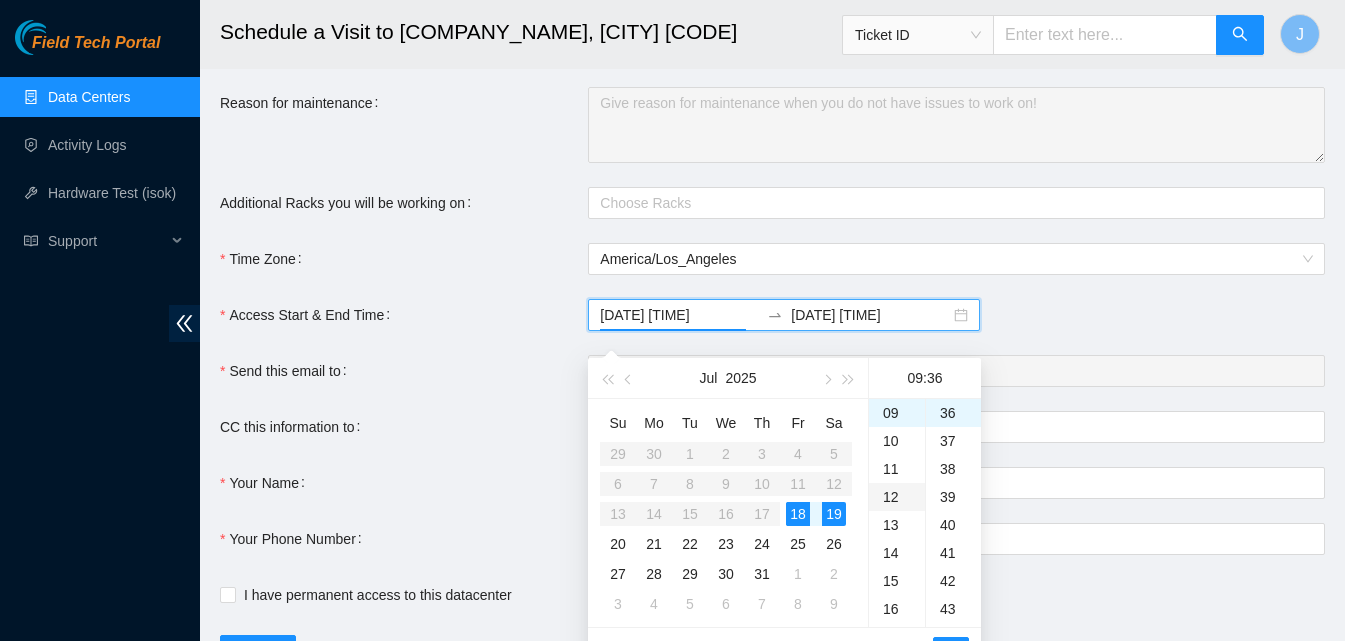 click on "12" at bounding box center (897, 497) 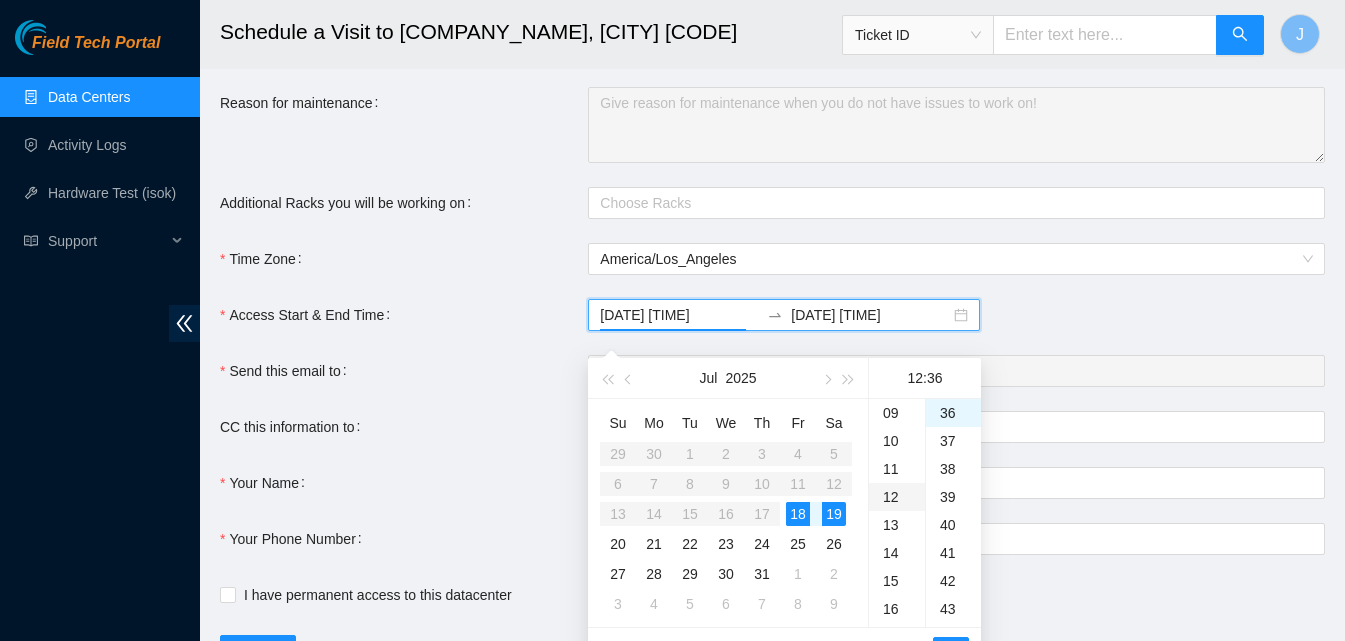 scroll, scrollTop: 336, scrollLeft: 0, axis: vertical 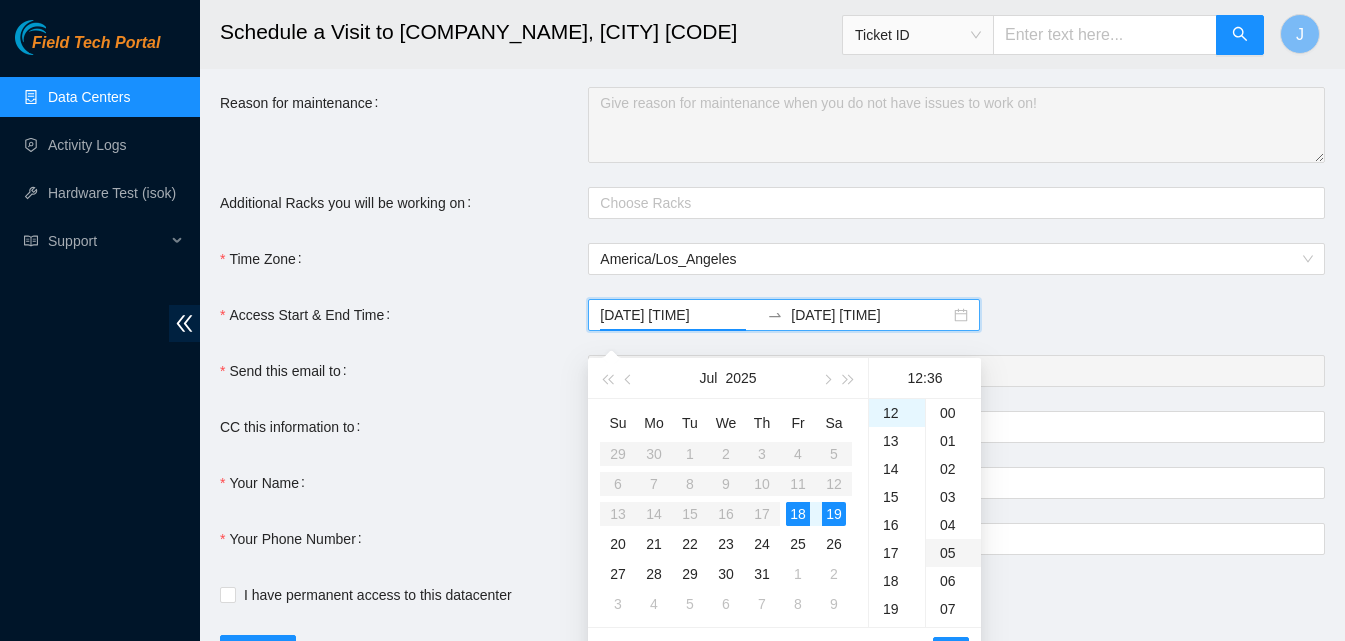 click on "05" at bounding box center (953, 553) 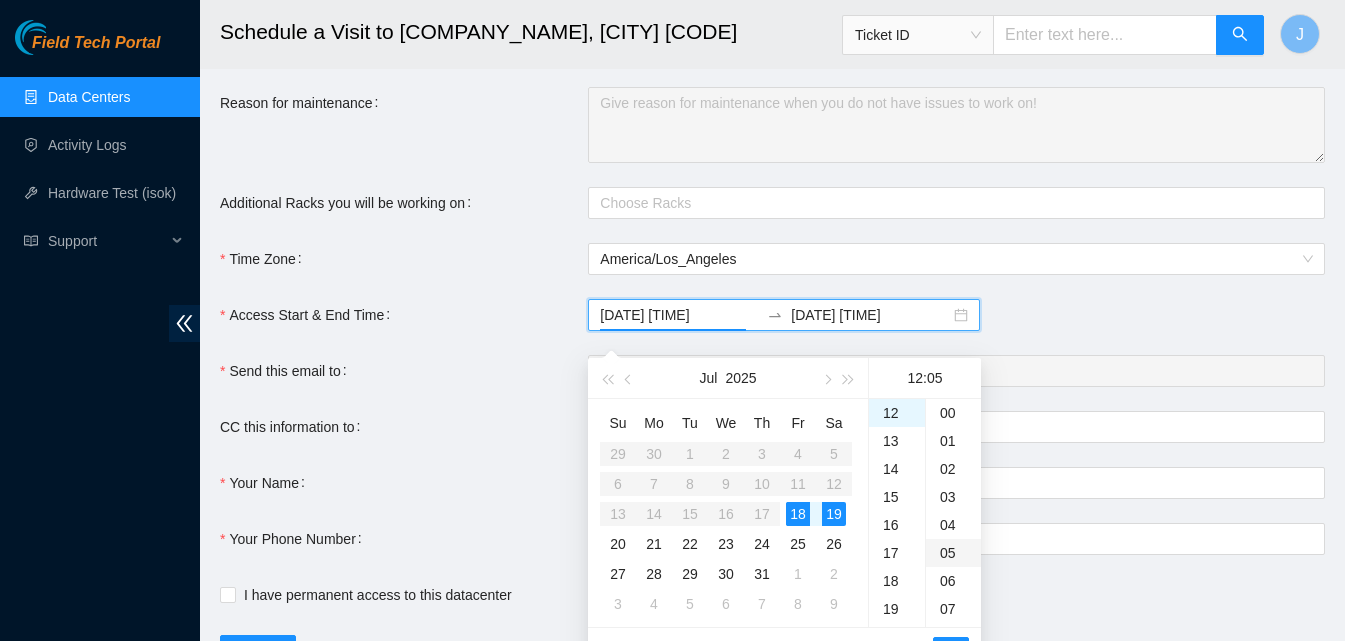 scroll, scrollTop: 140, scrollLeft: 0, axis: vertical 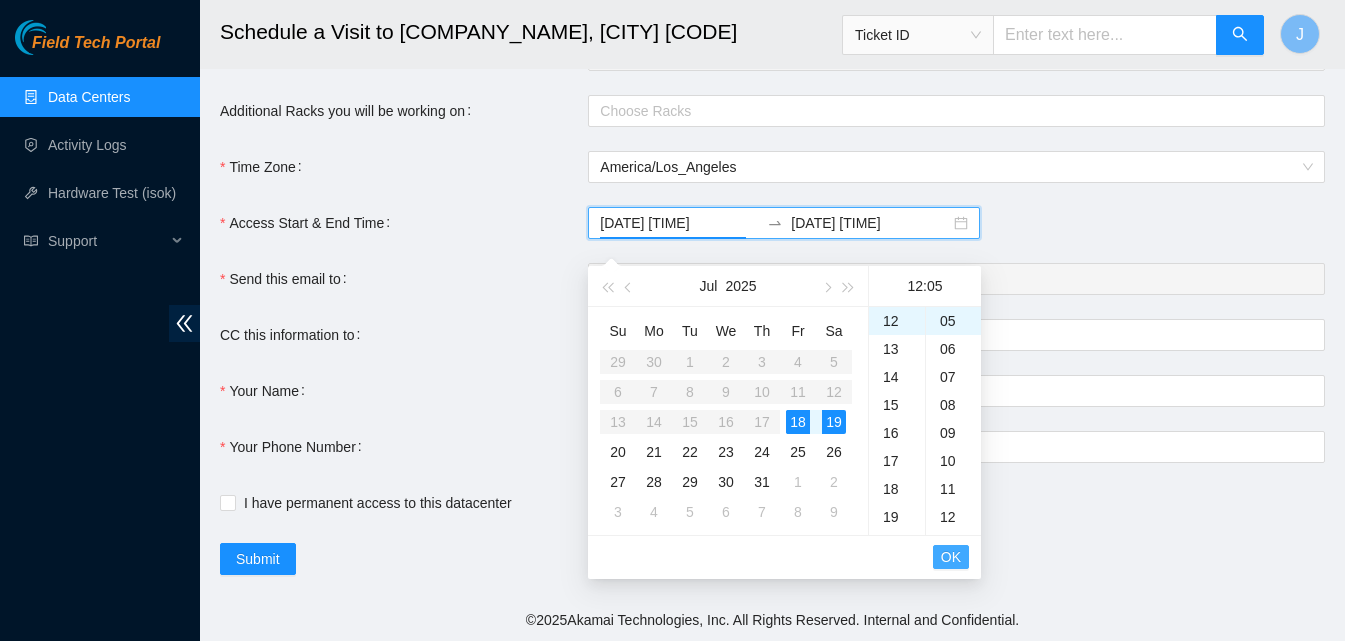 click on "OK" at bounding box center (951, 557) 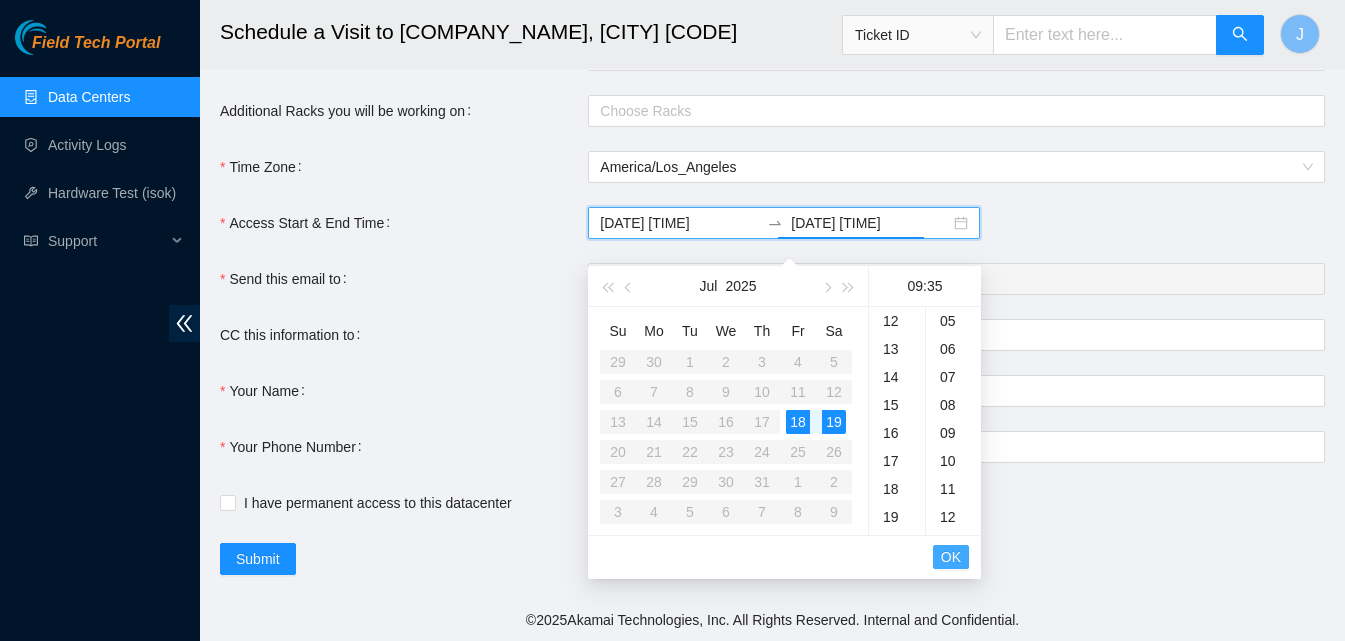 scroll, scrollTop: 252, scrollLeft: 0, axis: vertical 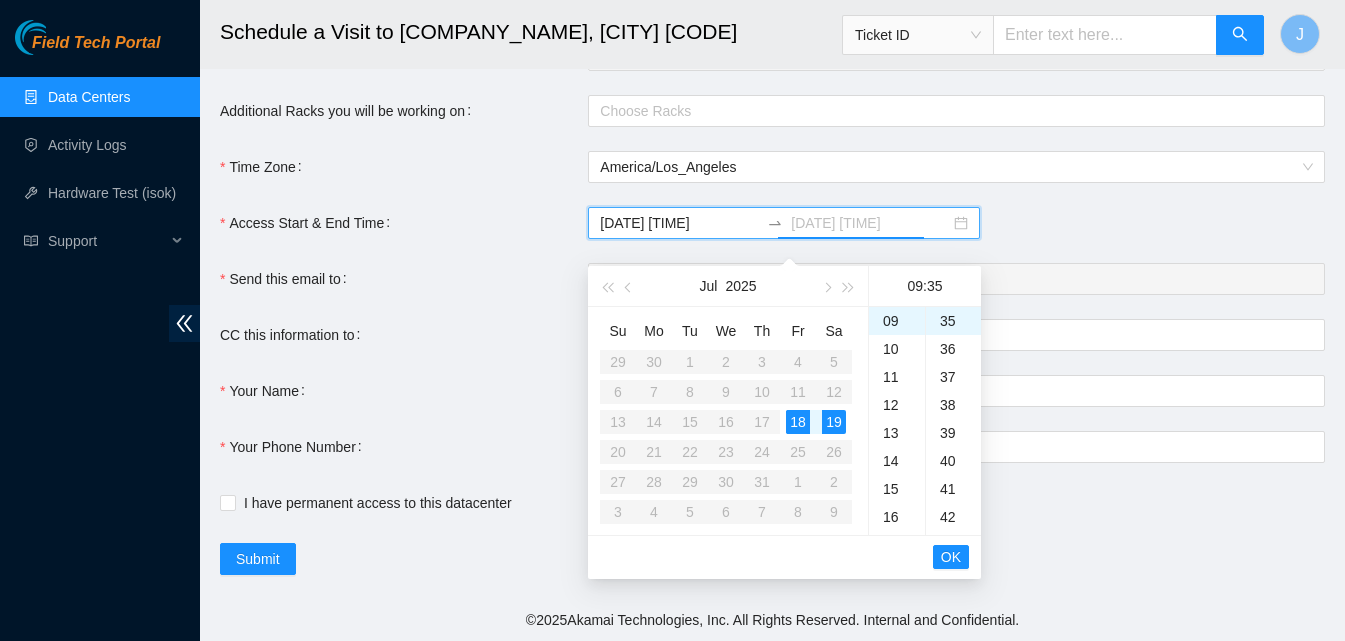 click on "18" at bounding box center [798, 422] 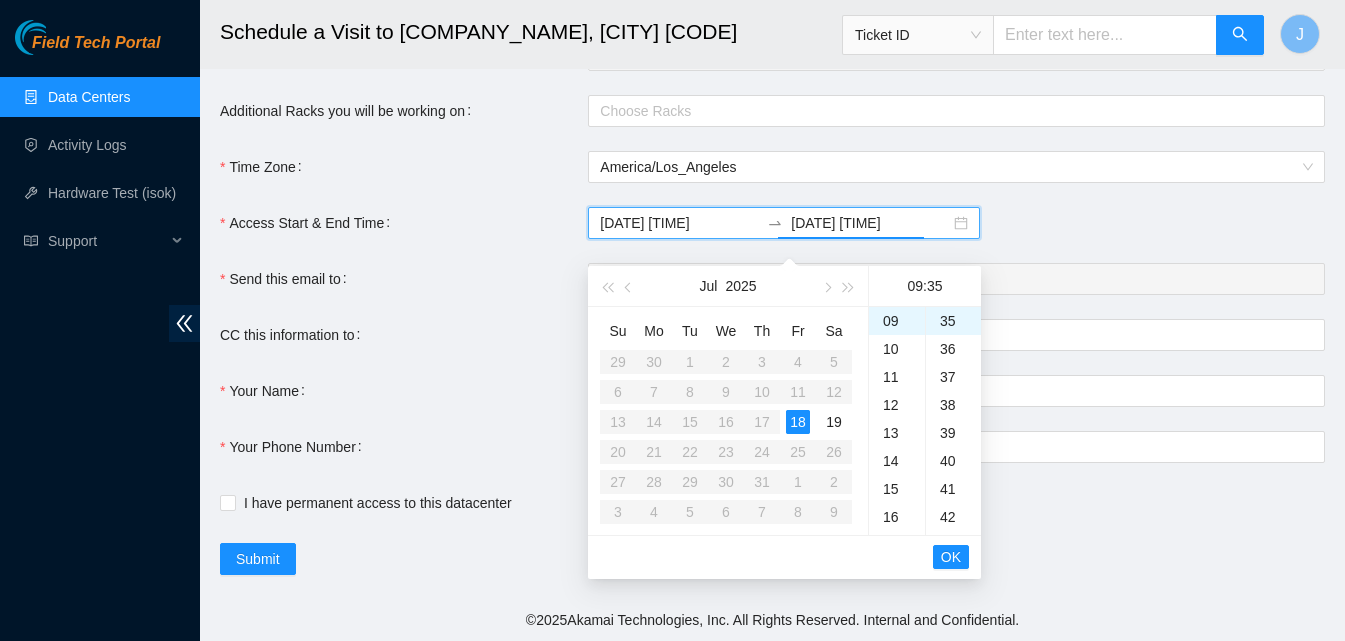 scroll, scrollTop: 352, scrollLeft: 0, axis: vertical 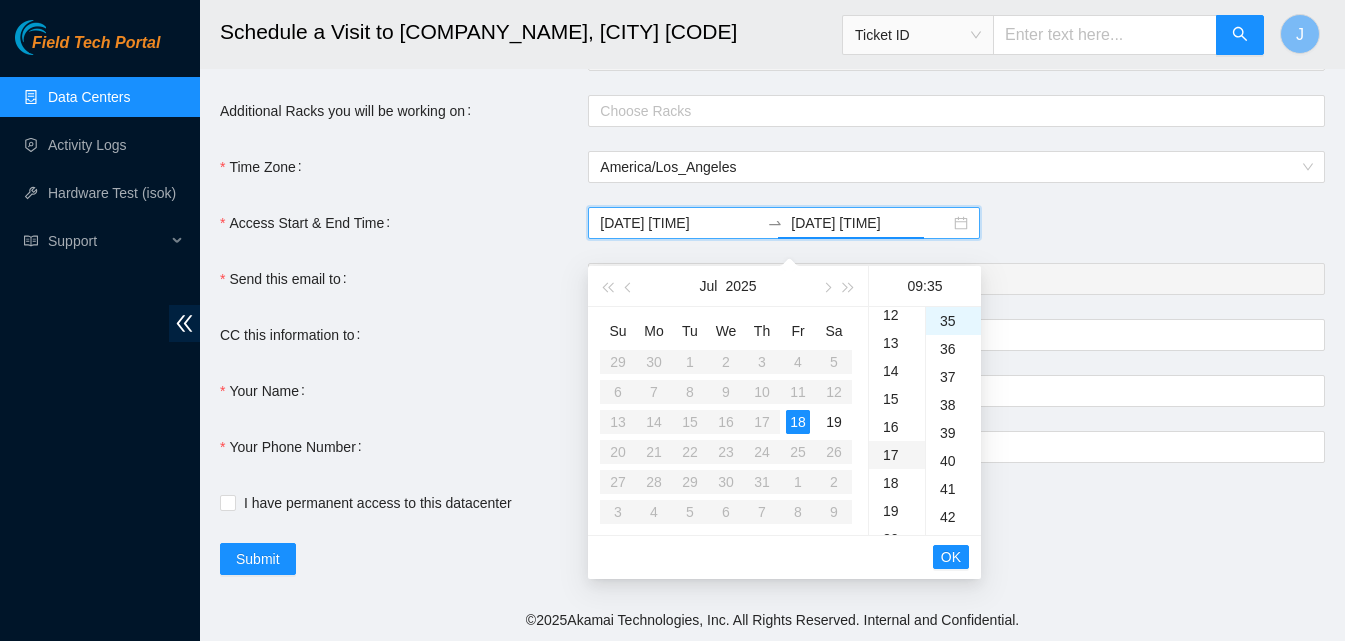 click on "17" at bounding box center (897, 455) 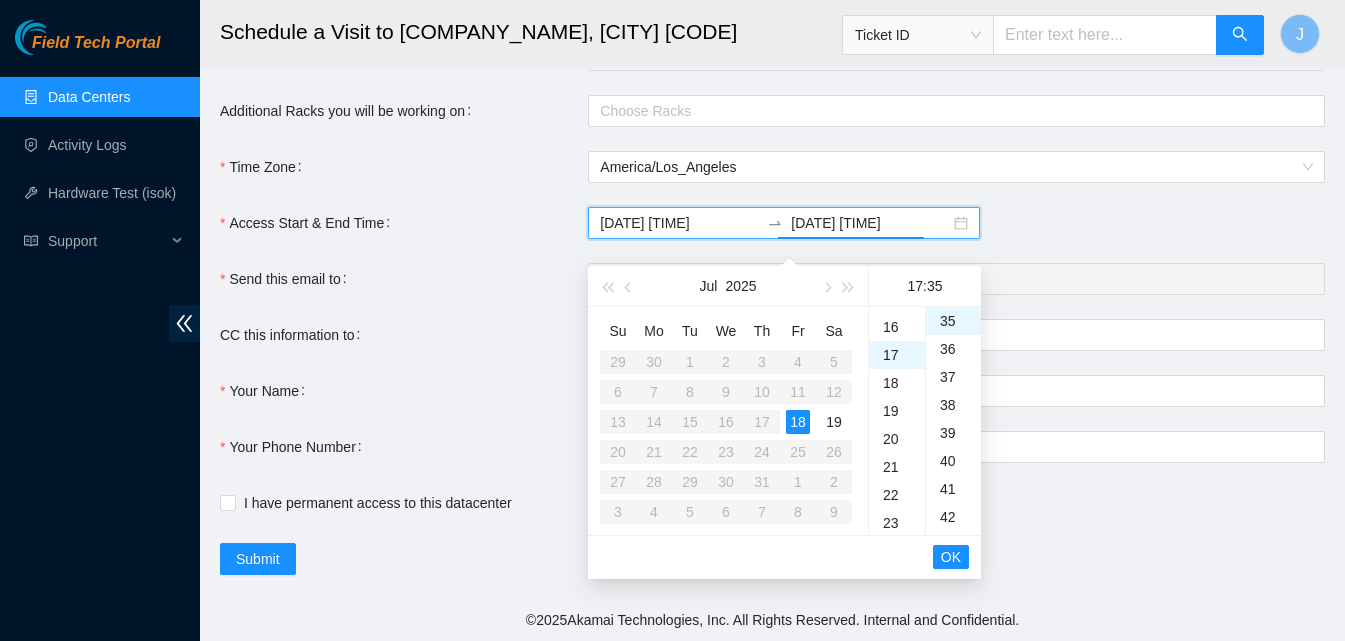 scroll, scrollTop: 476, scrollLeft: 0, axis: vertical 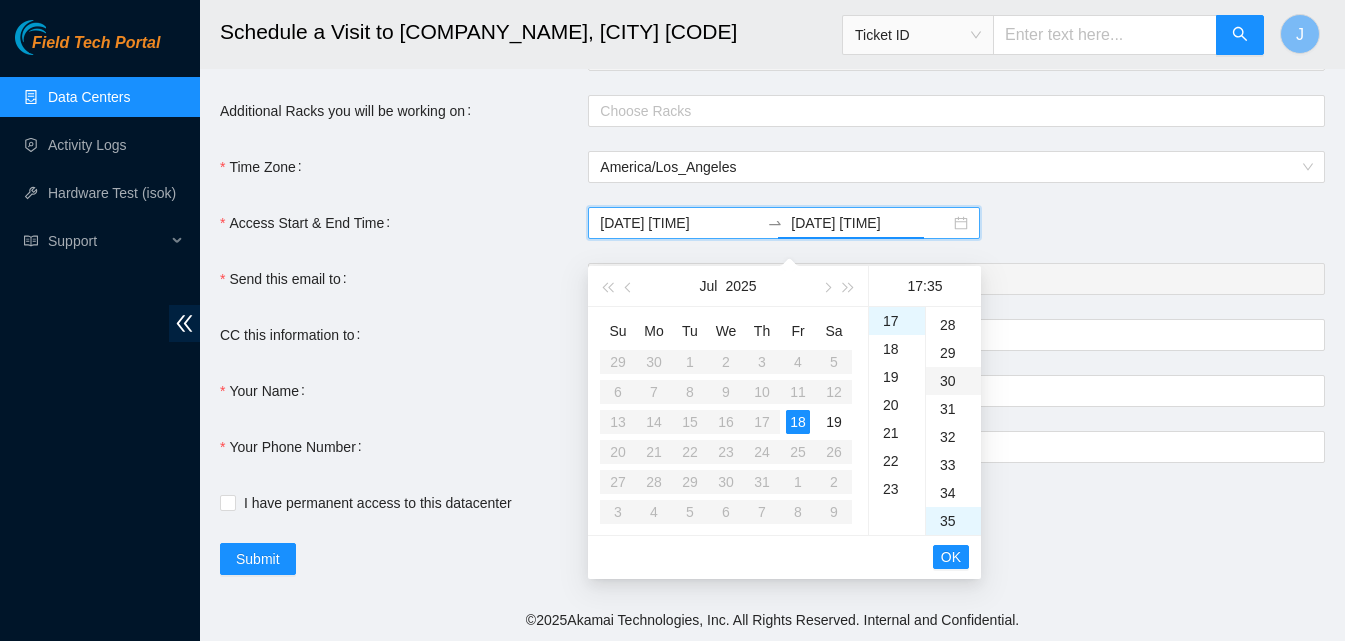 click on "30" at bounding box center (953, 381) 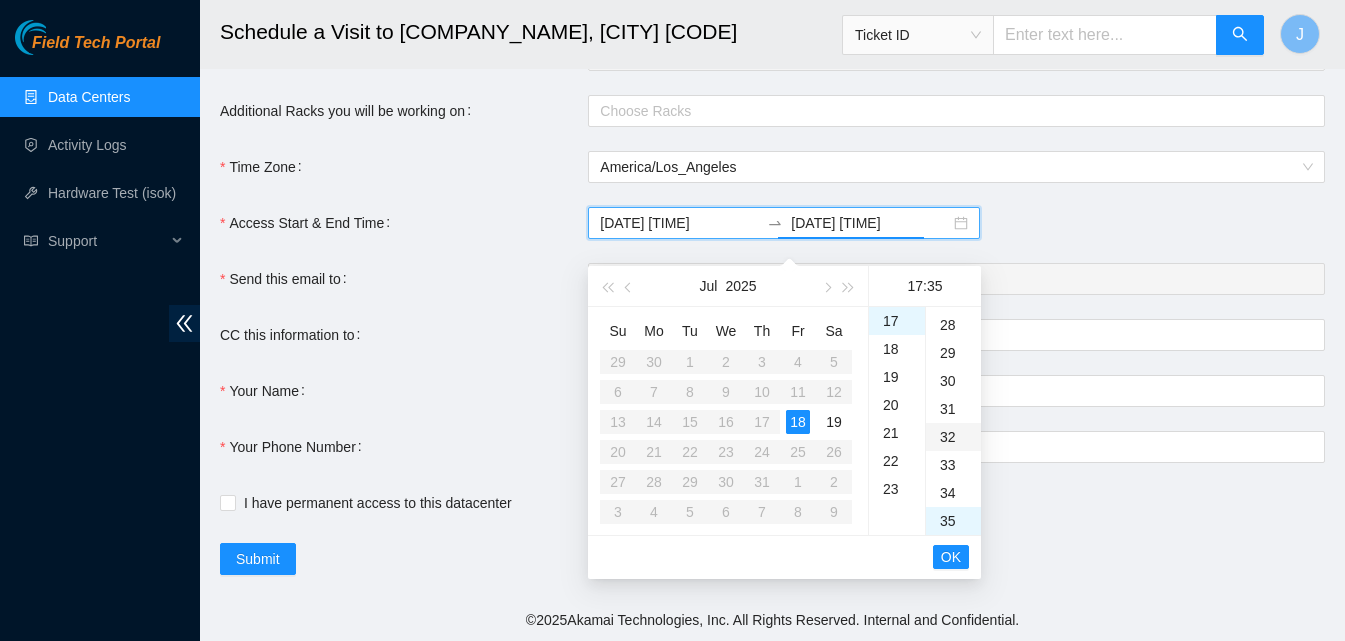 type on "2025-07-18 17:30" 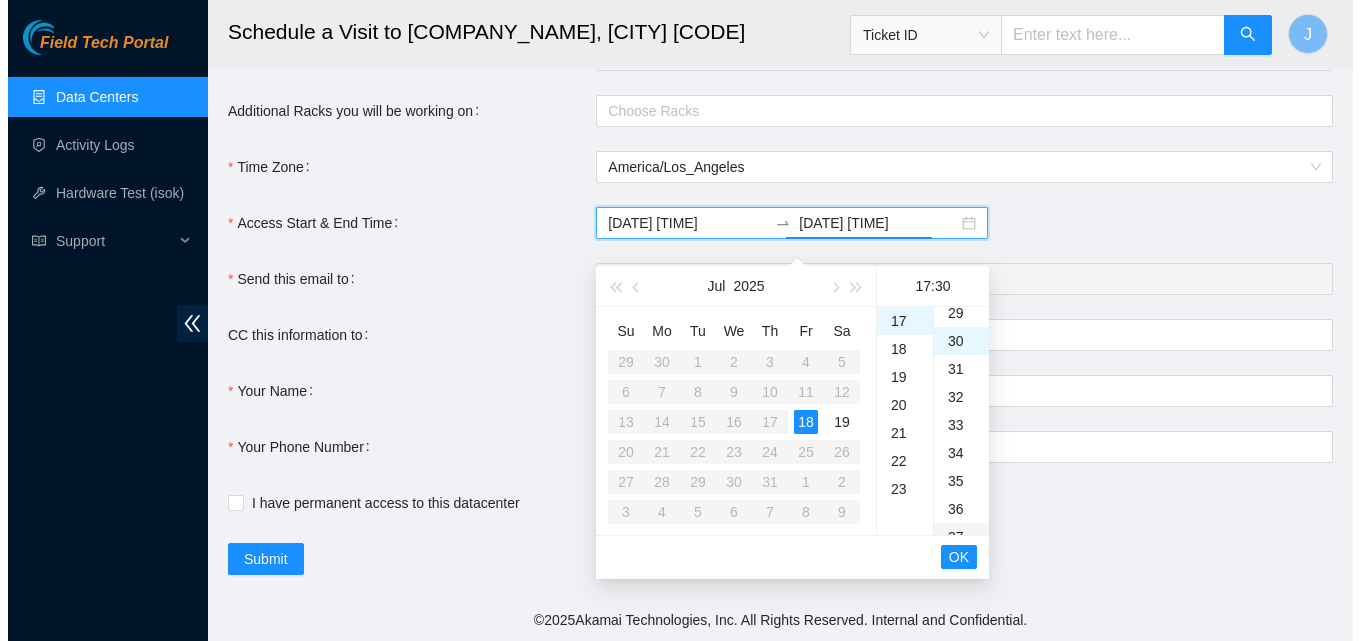 scroll, scrollTop: 840, scrollLeft: 0, axis: vertical 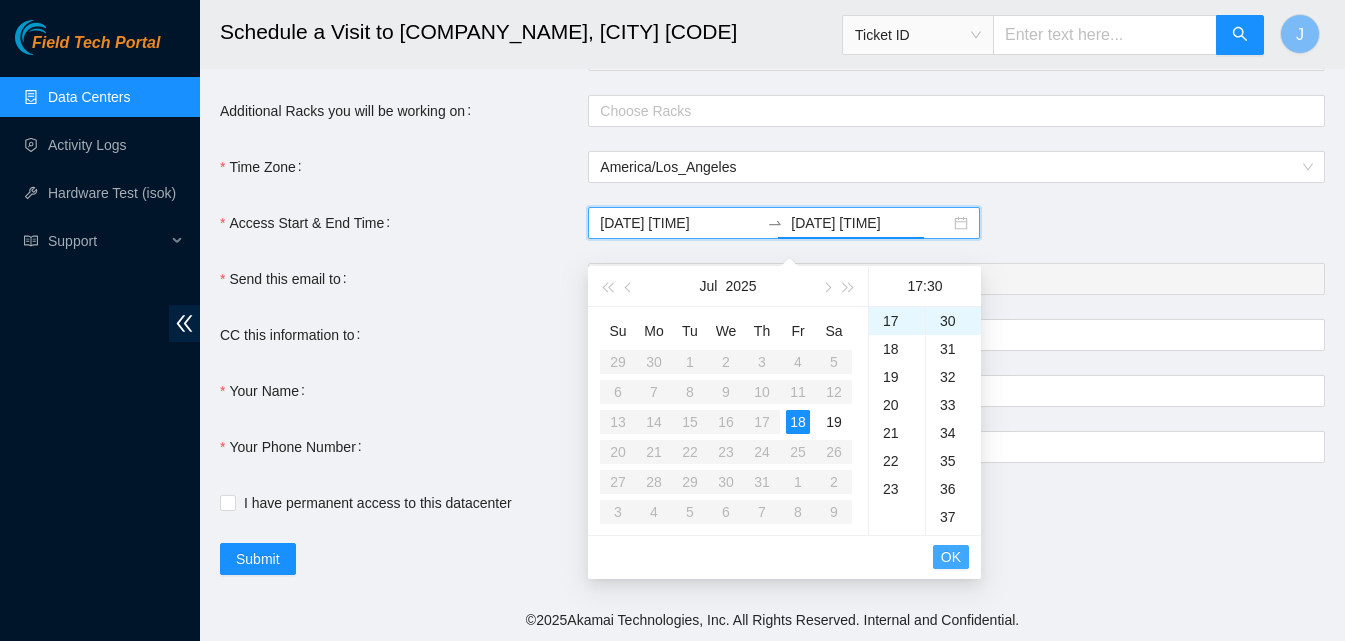 click on "OK" at bounding box center [951, 557] 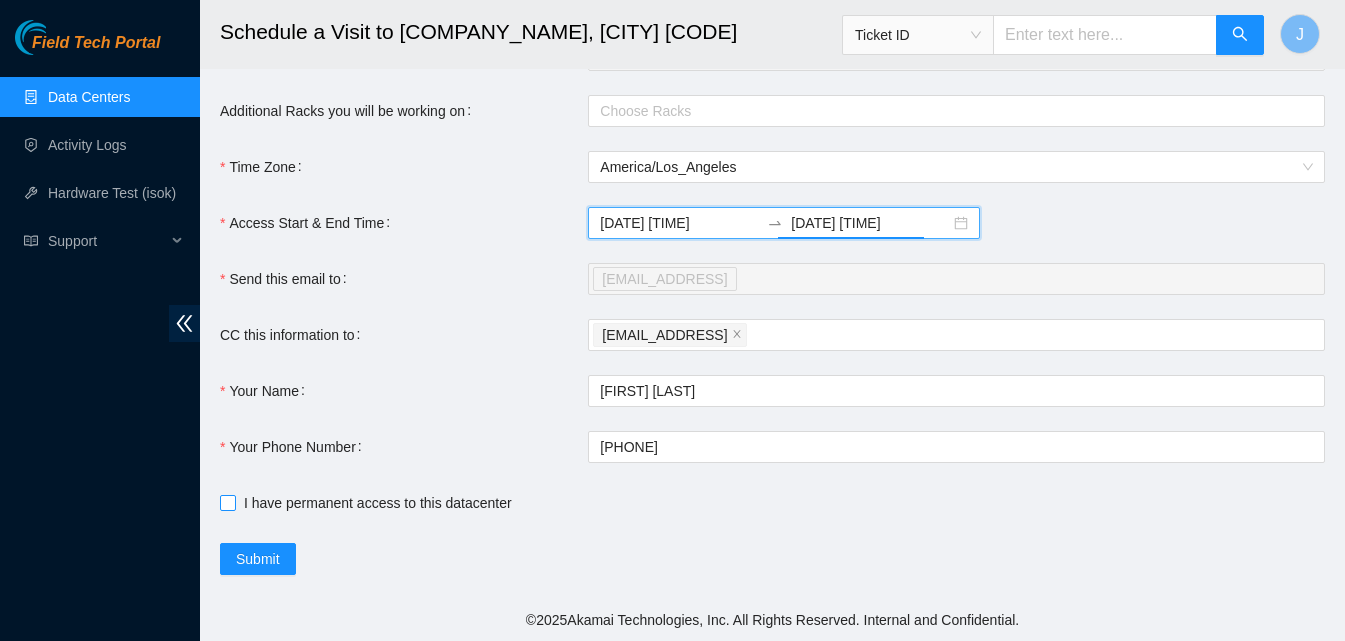 click on "I have permanent access to this datacenter" at bounding box center (227, 502) 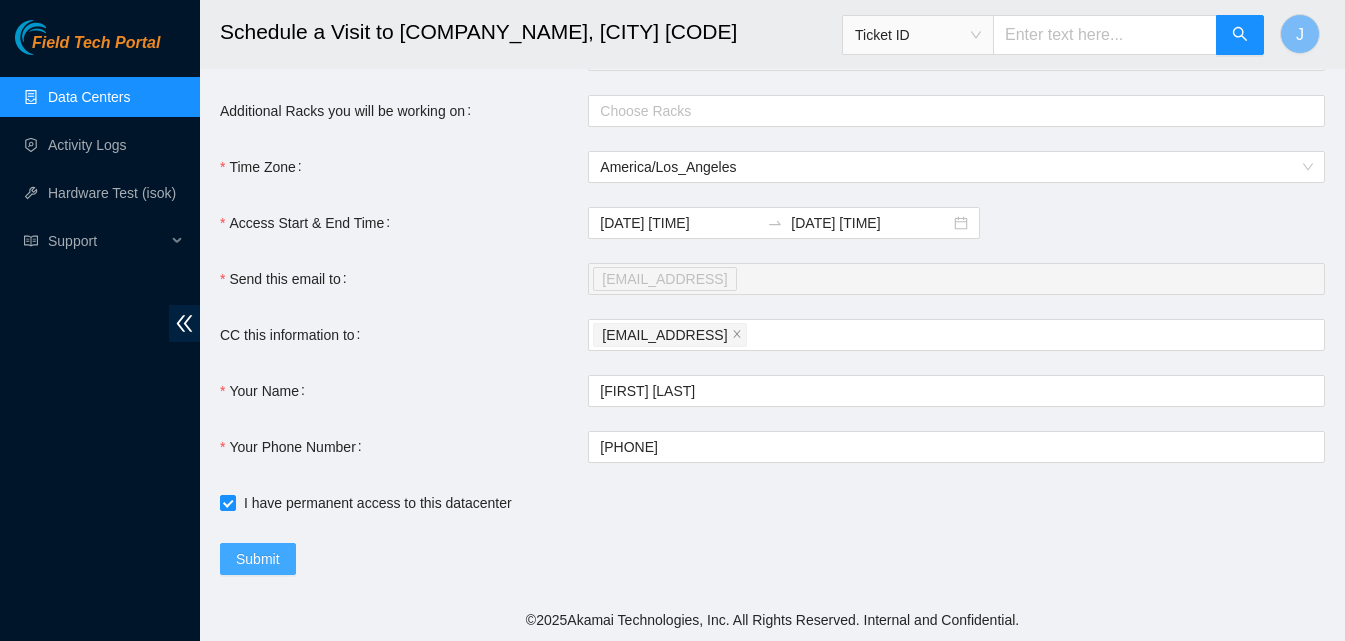 click on "Submit" at bounding box center (258, 559) 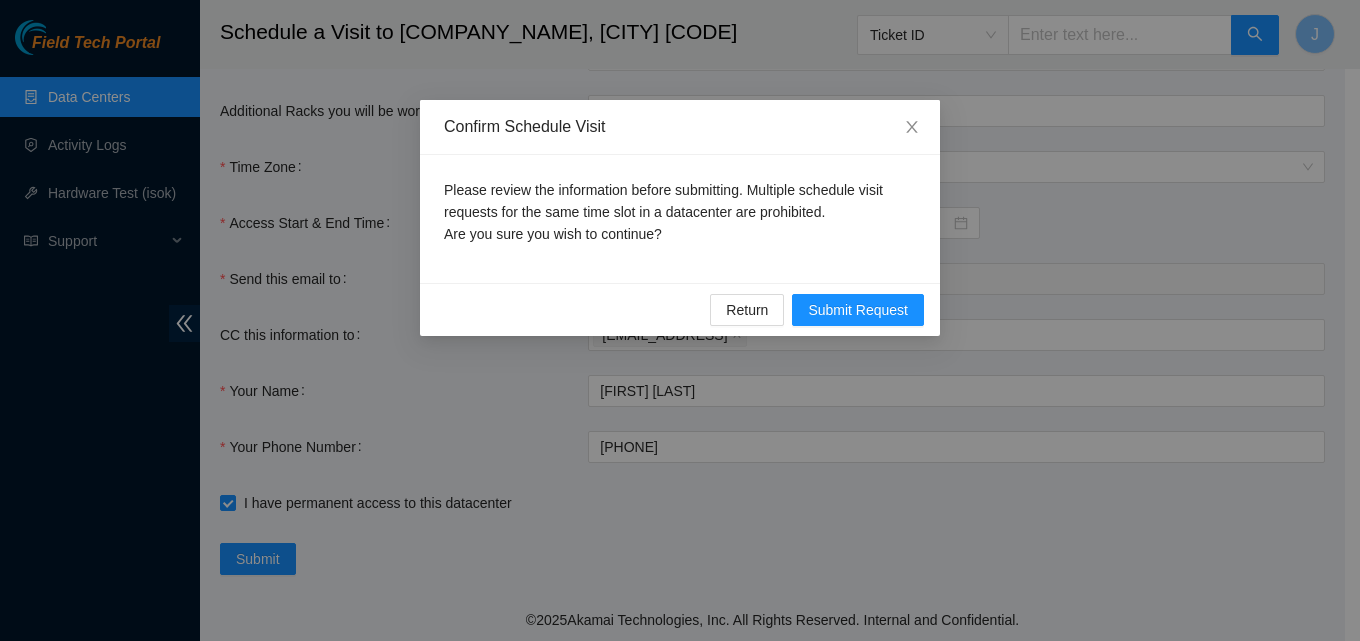 click on "Return Submit Request" at bounding box center [680, 309] 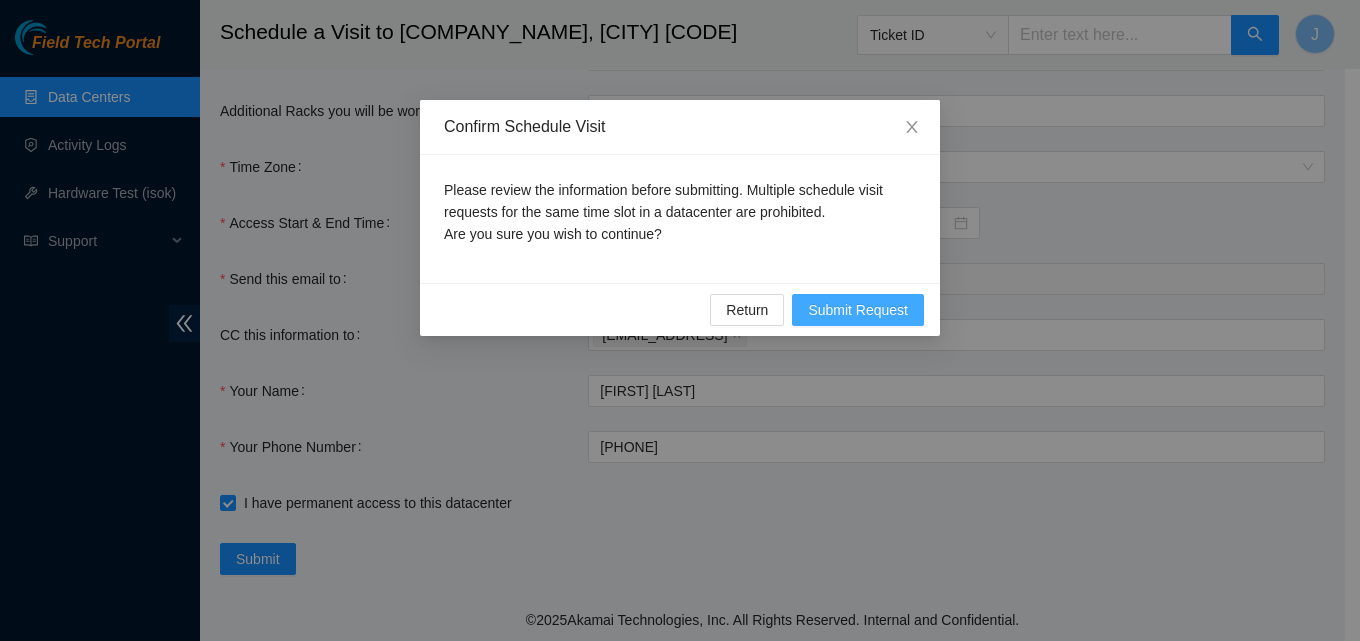 click on "Submit Request" at bounding box center (858, 310) 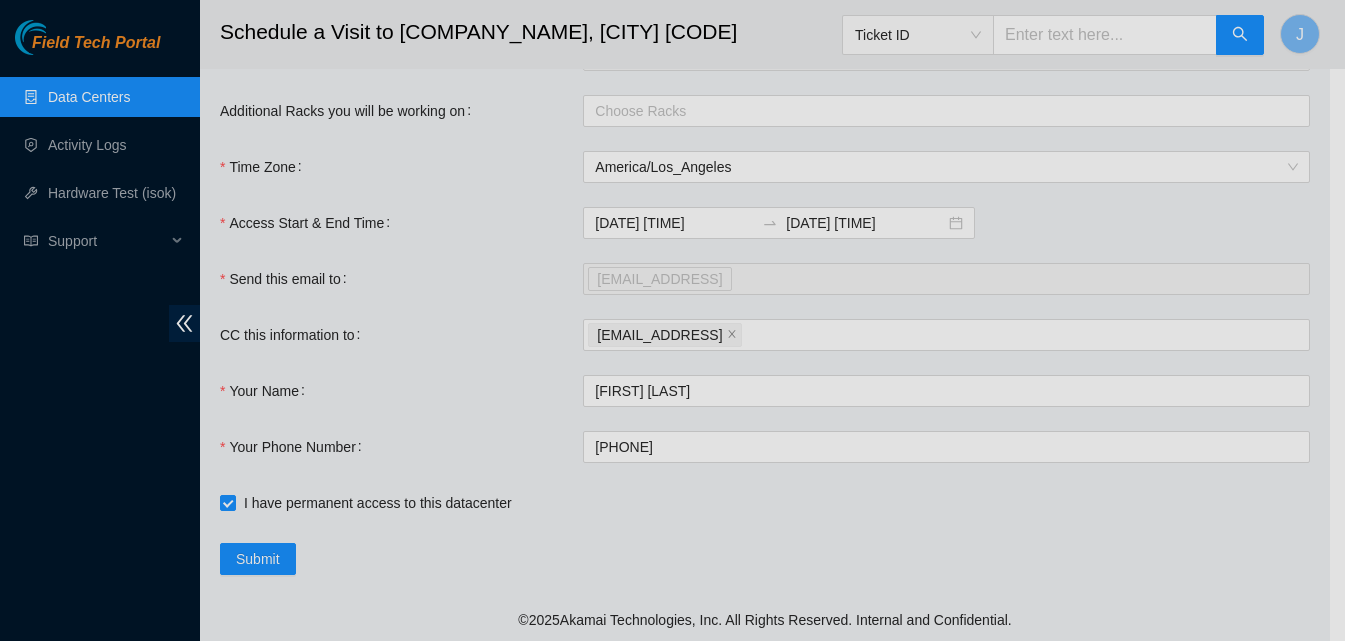 type on "2025-07-18 09:37" 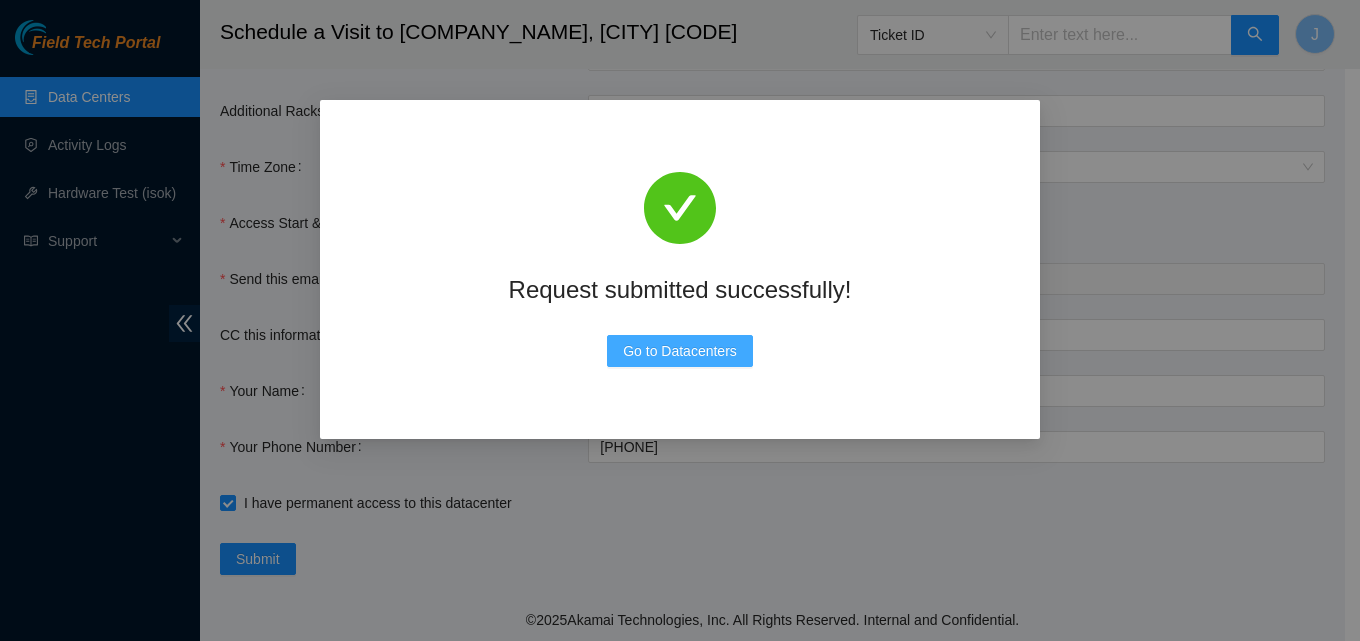 click on "Go to Datacenters" at bounding box center [680, 351] 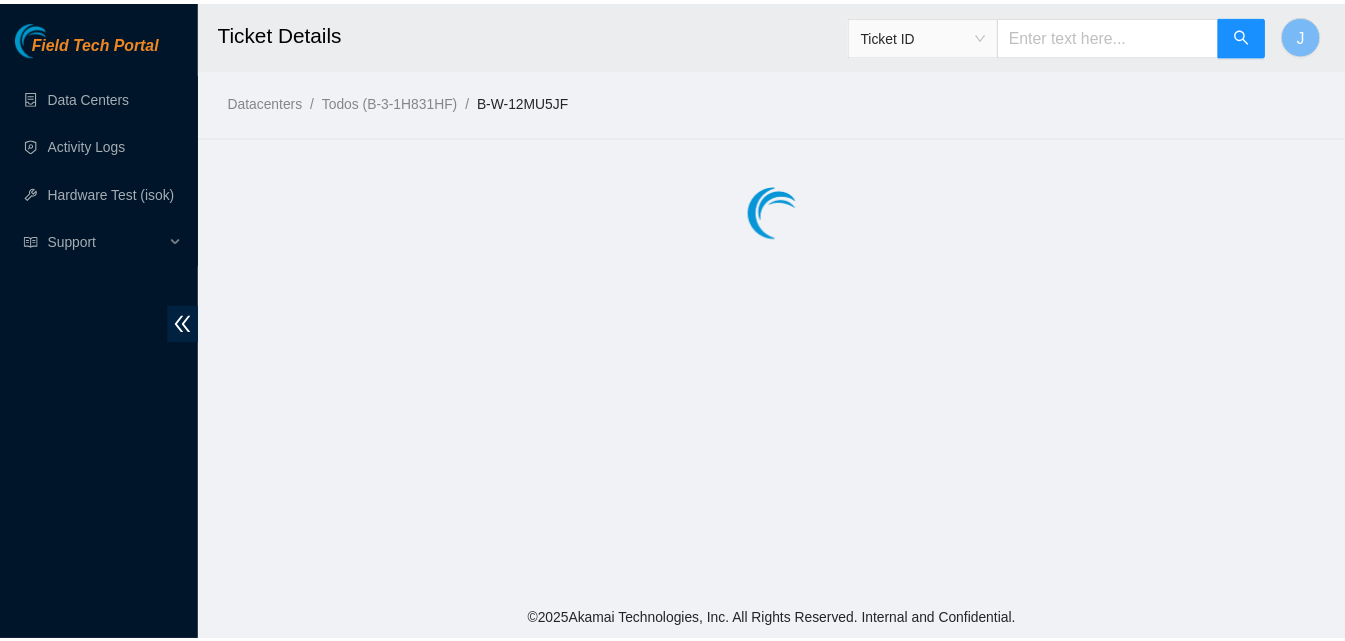 scroll, scrollTop: 0, scrollLeft: 0, axis: both 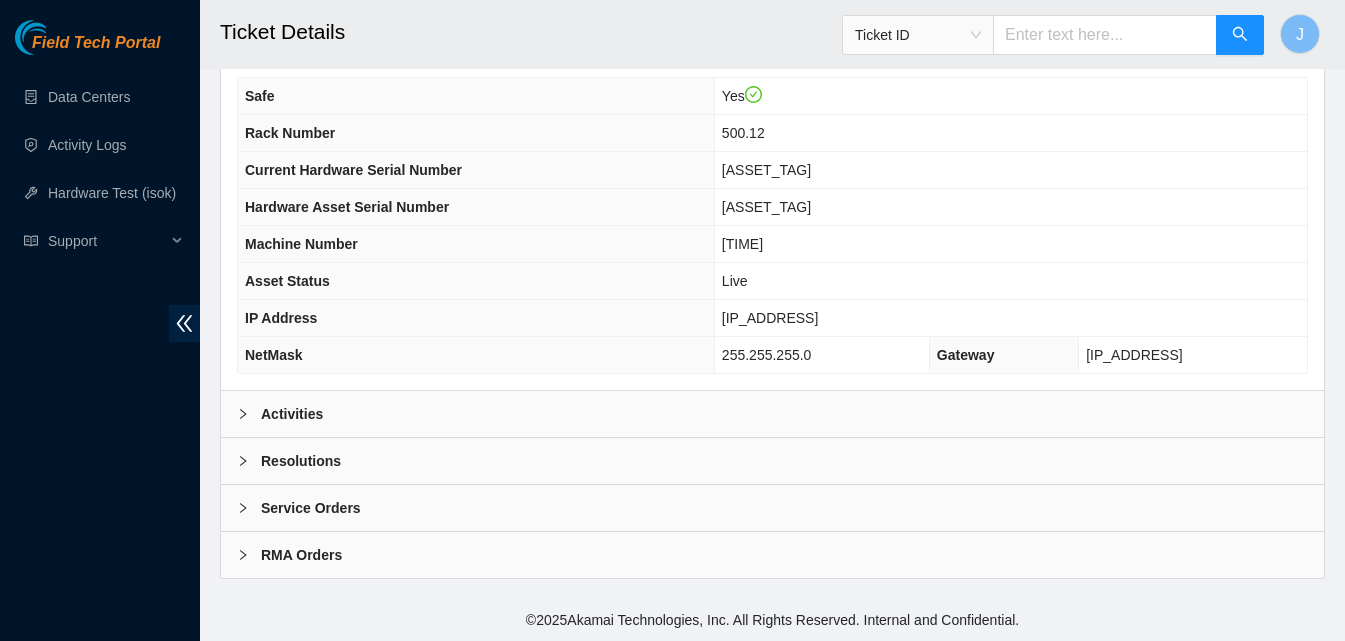 drag, startPoint x: 401, startPoint y: 412, endPoint x: 809, endPoint y: 328, distance: 416.5573 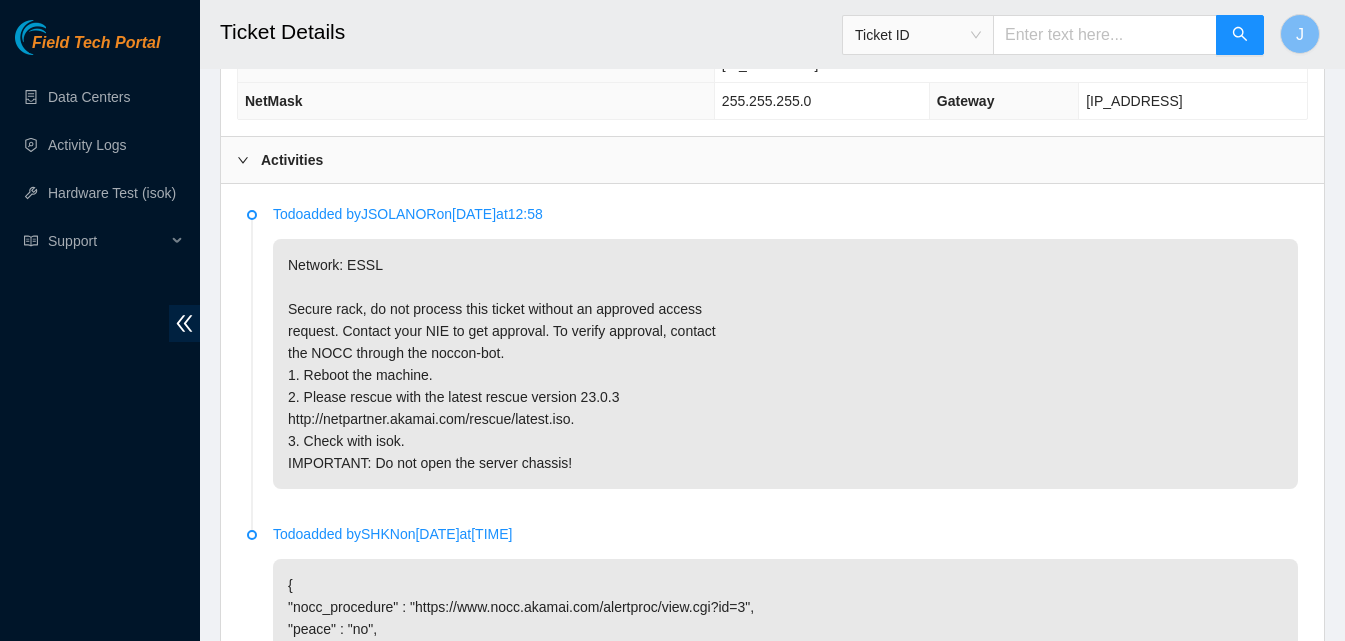 scroll, scrollTop: 1004, scrollLeft: 0, axis: vertical 